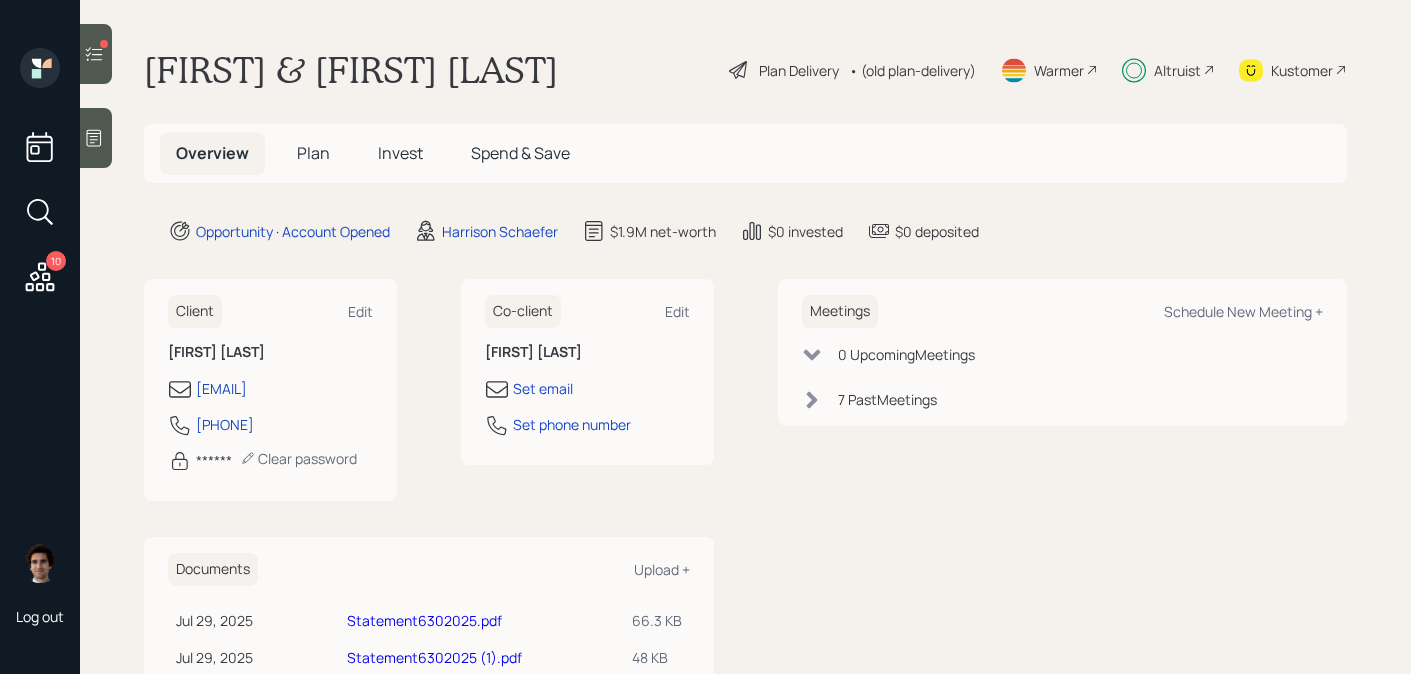 scroll, scrollTop: 0, scrollLeft: 0, axis: both 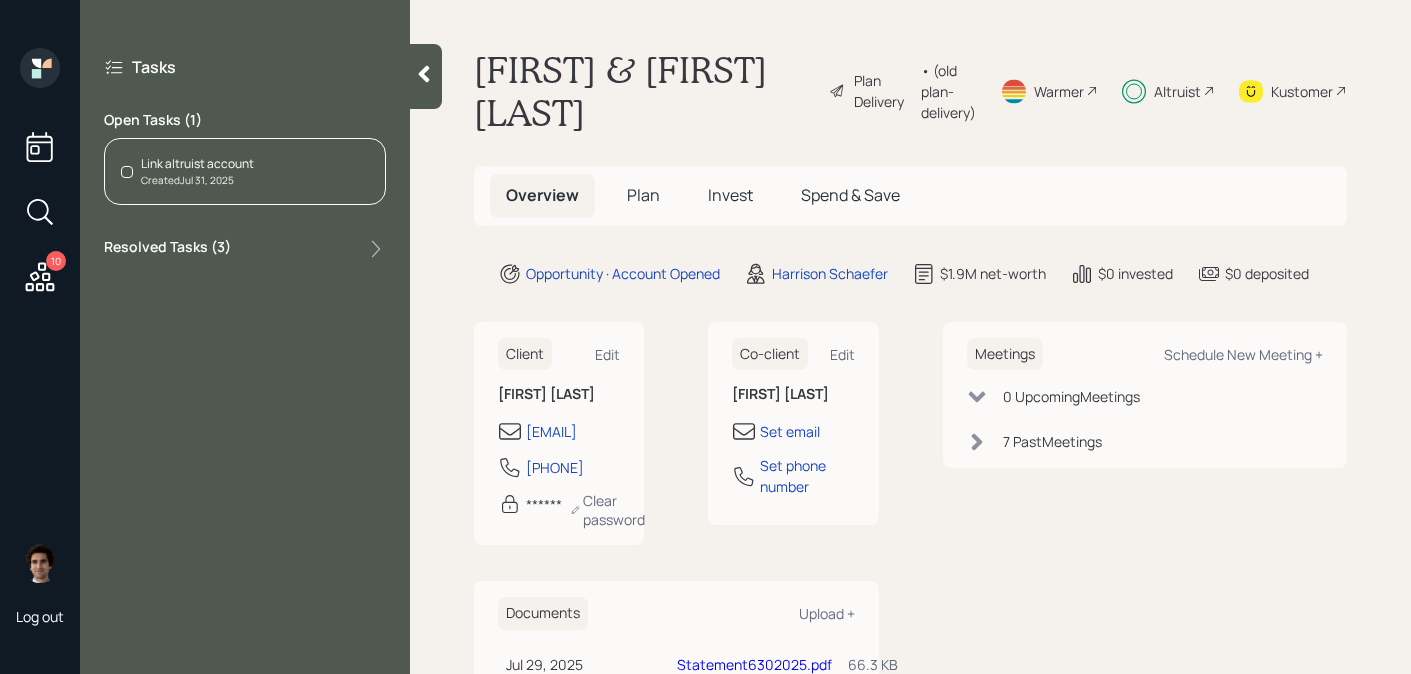 click on "Link altruist account Created [MONTH] [DAY], [YEAR]" at bounding box center (245, 171) 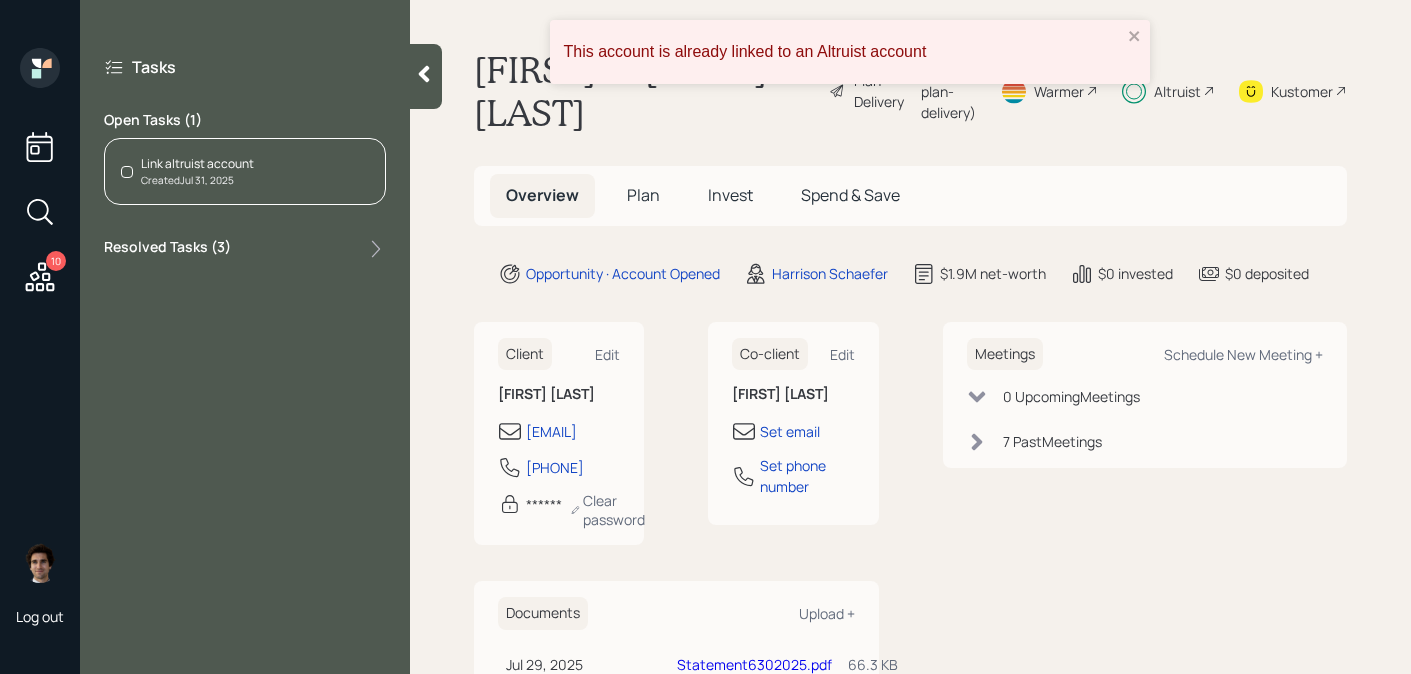 click on "Link altruist account Created [MONTH] [DAY], [YEAR]" at bounding box center [245, 171] 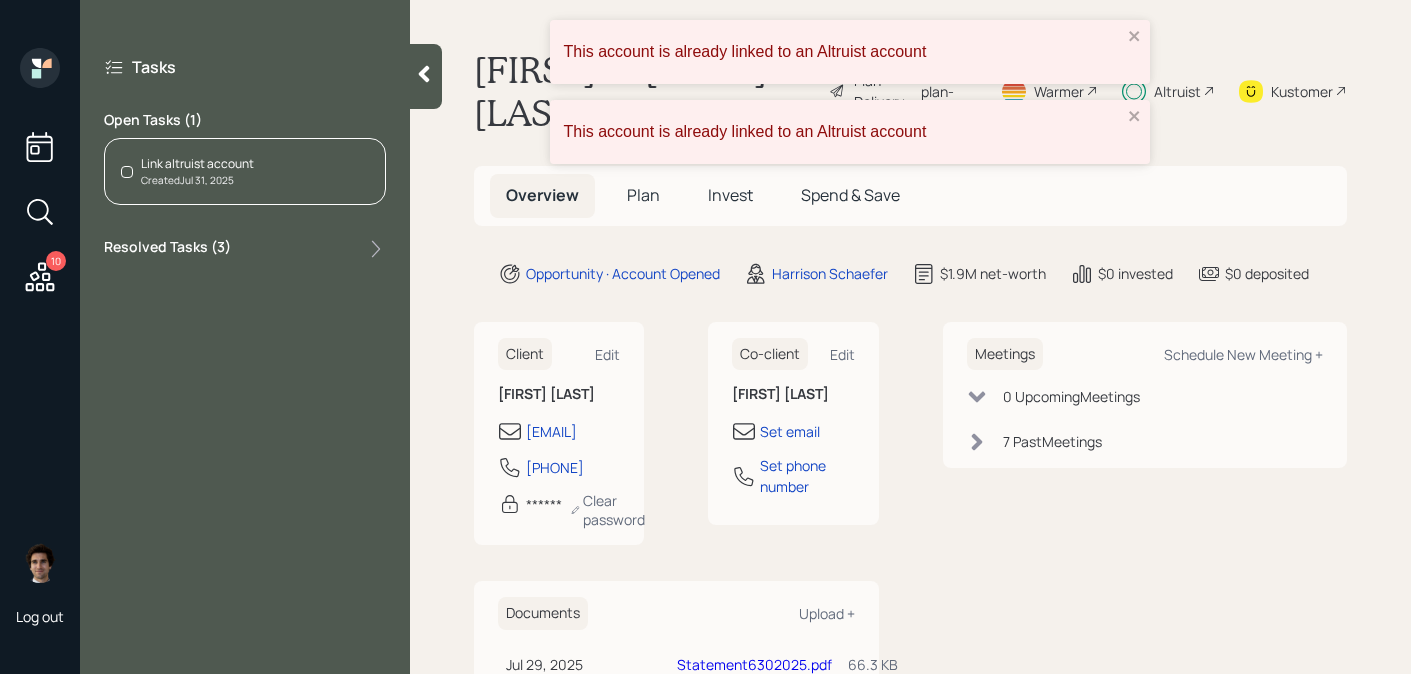 click on "Invest" at bounding box center (730, 195) 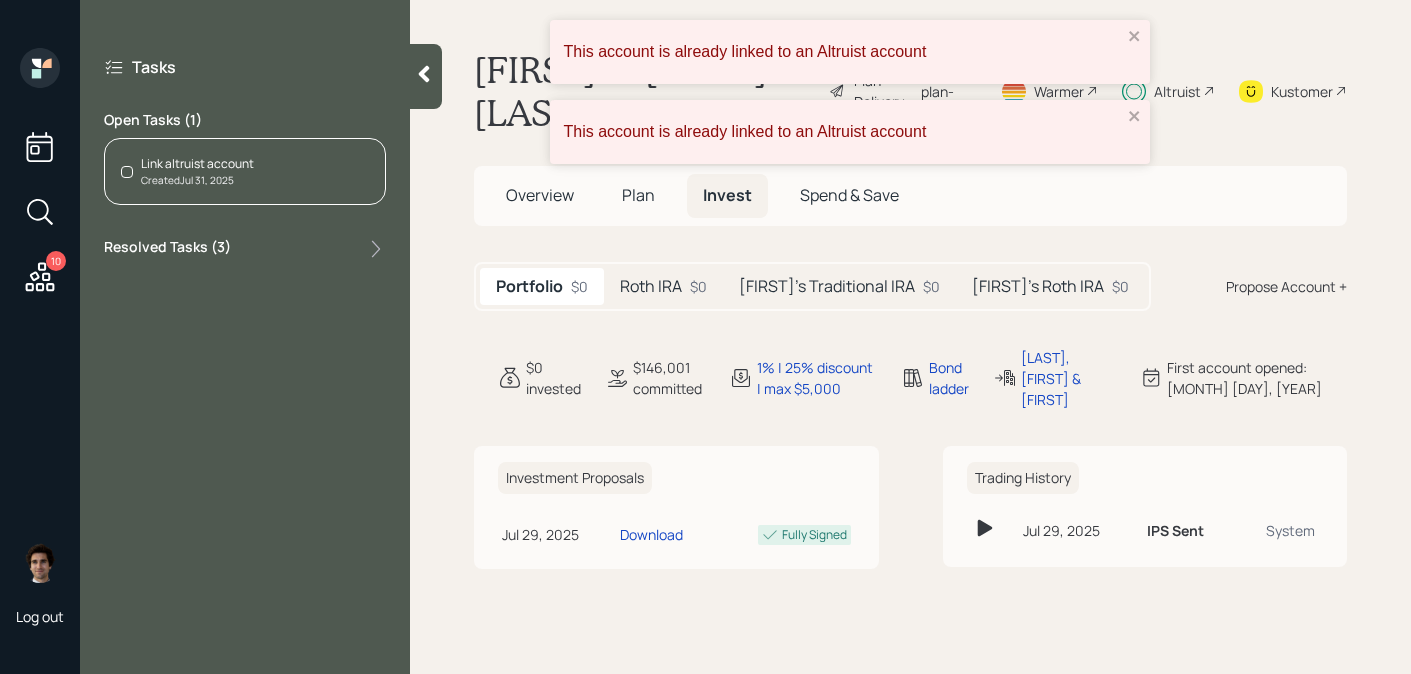 click on "Roth IRA" at bounding box center (651, 286) 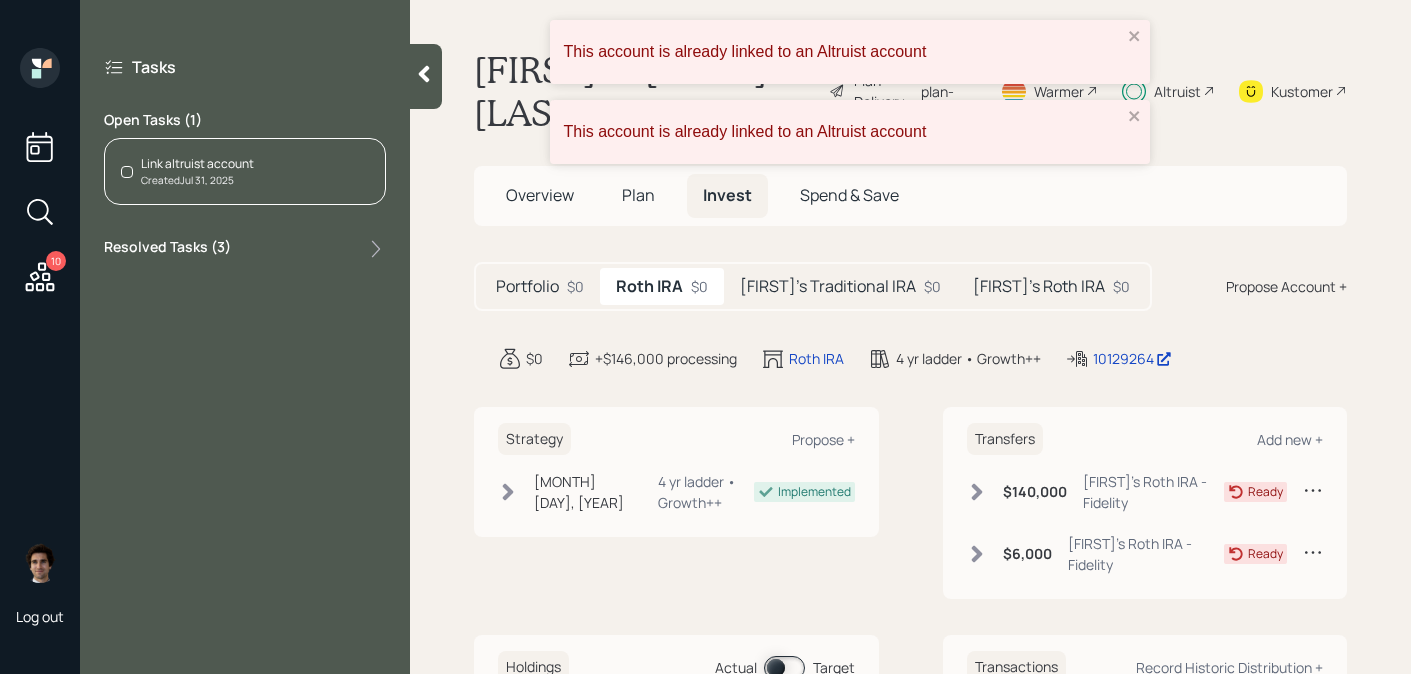 click on "$140,000 [FIRST]'s Roth IRA - Fidelity" at bounding box center [1096, 492] 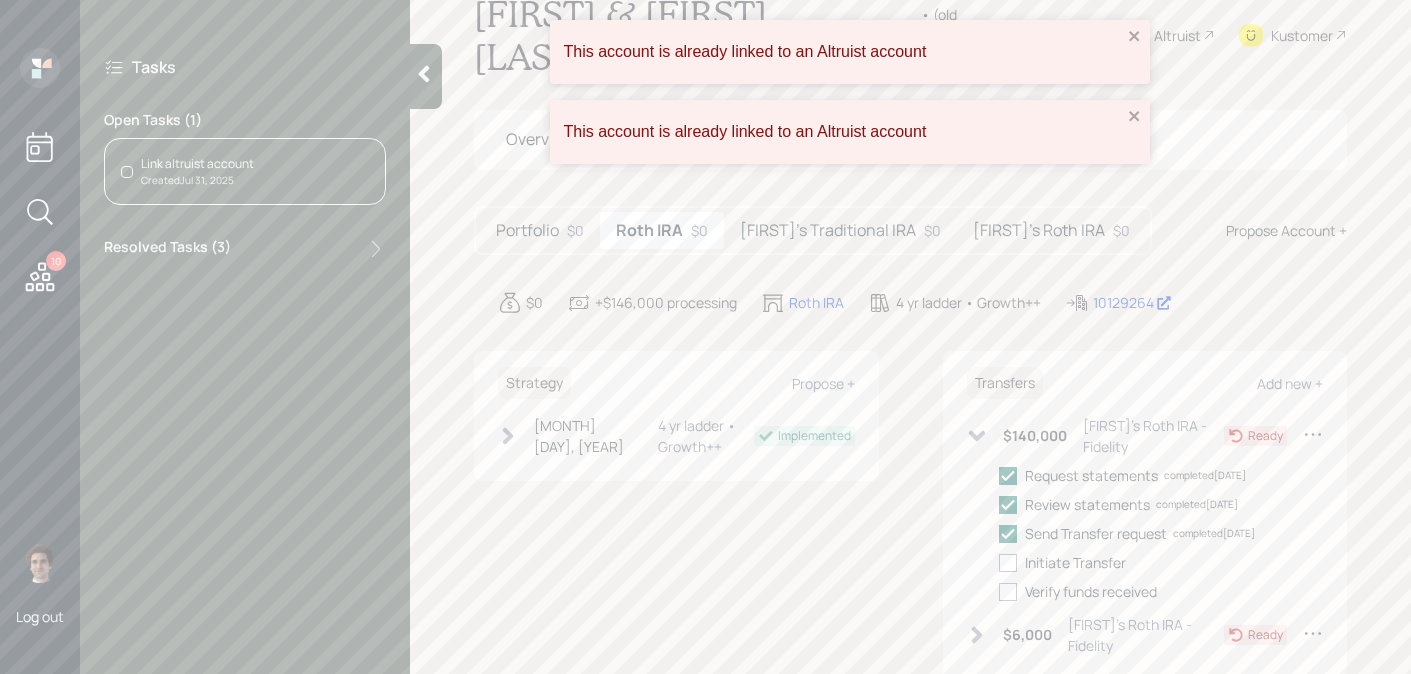 scroll, scrollTop: 103, scrollLeft: 0, axis: vertical 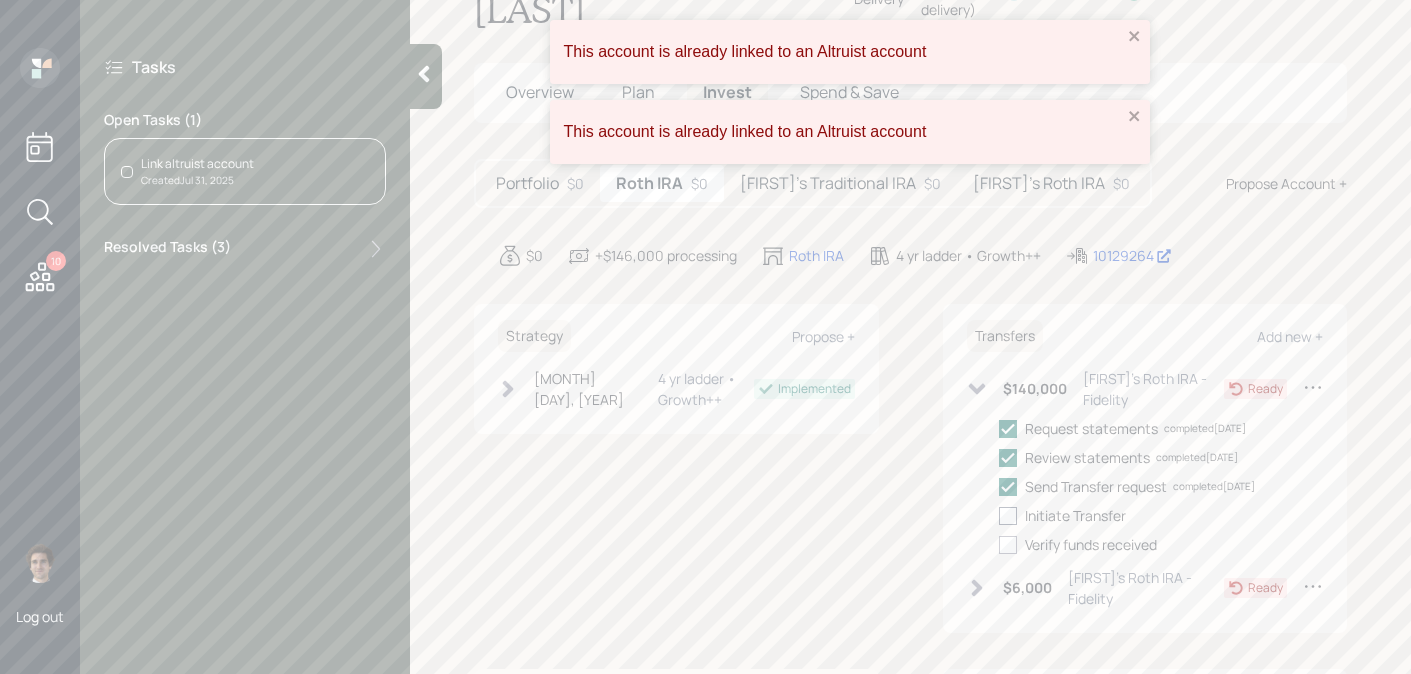 click at bounding box center [1008, 516] 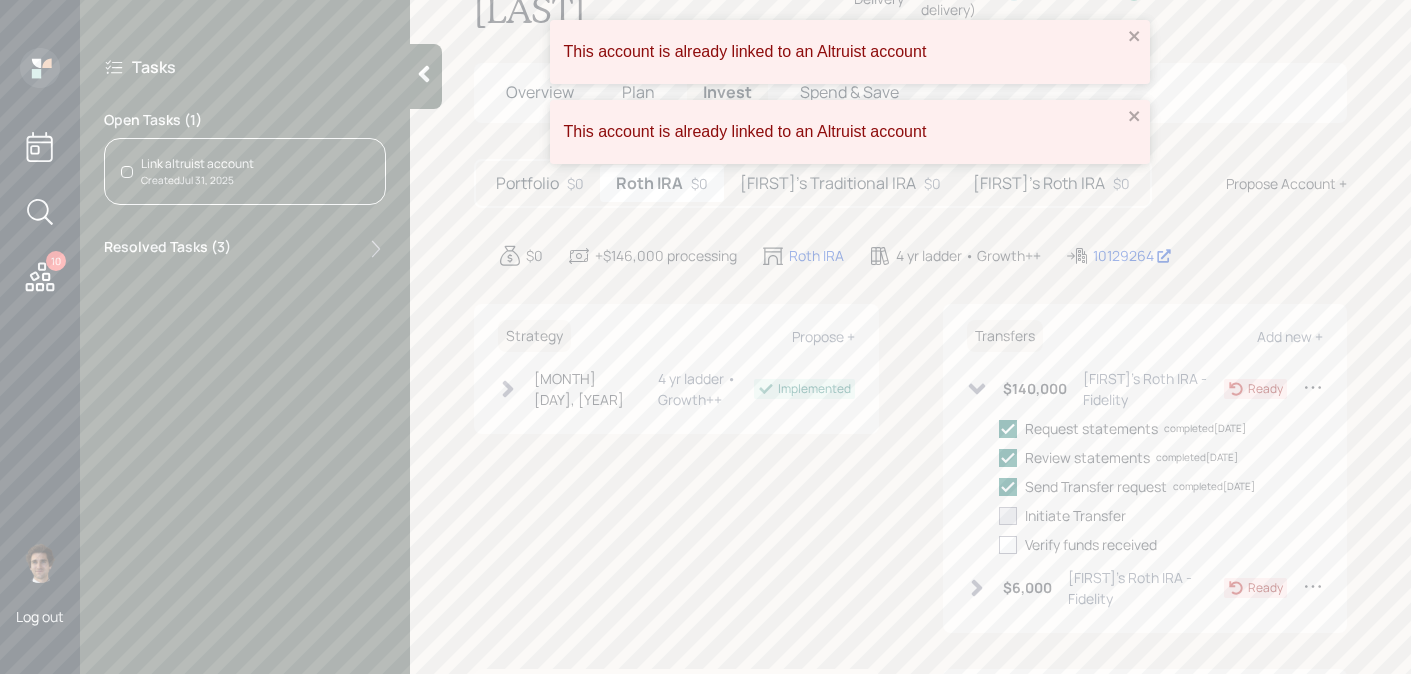 checkbox on "true" 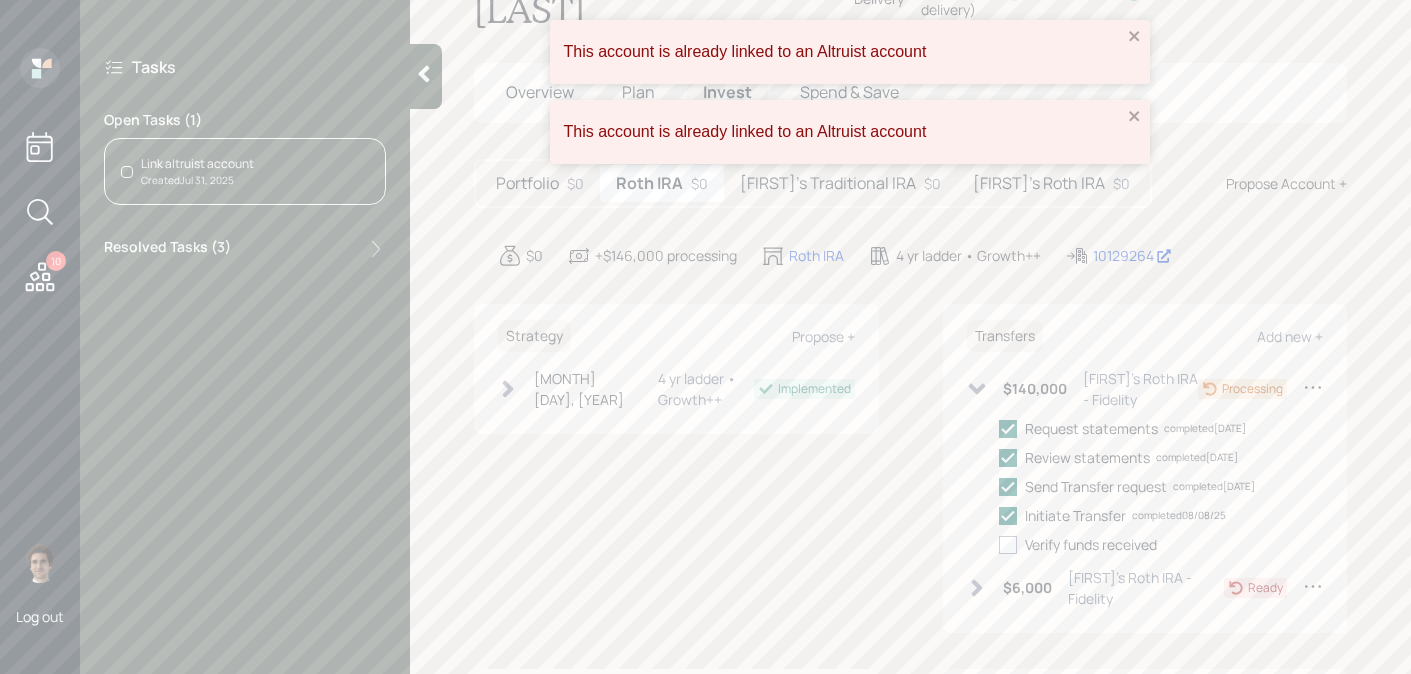 click 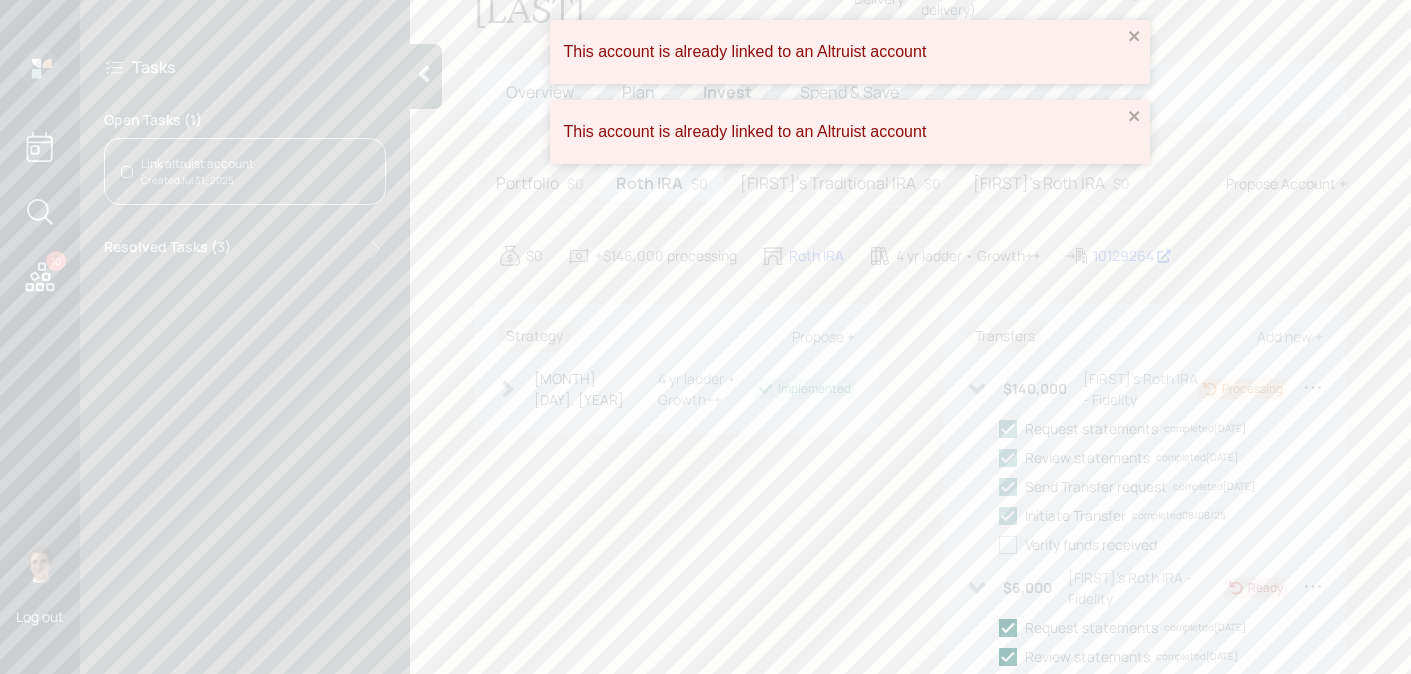 scroll, scrollTop: 325, scrollLeft: 0, axis: vertical 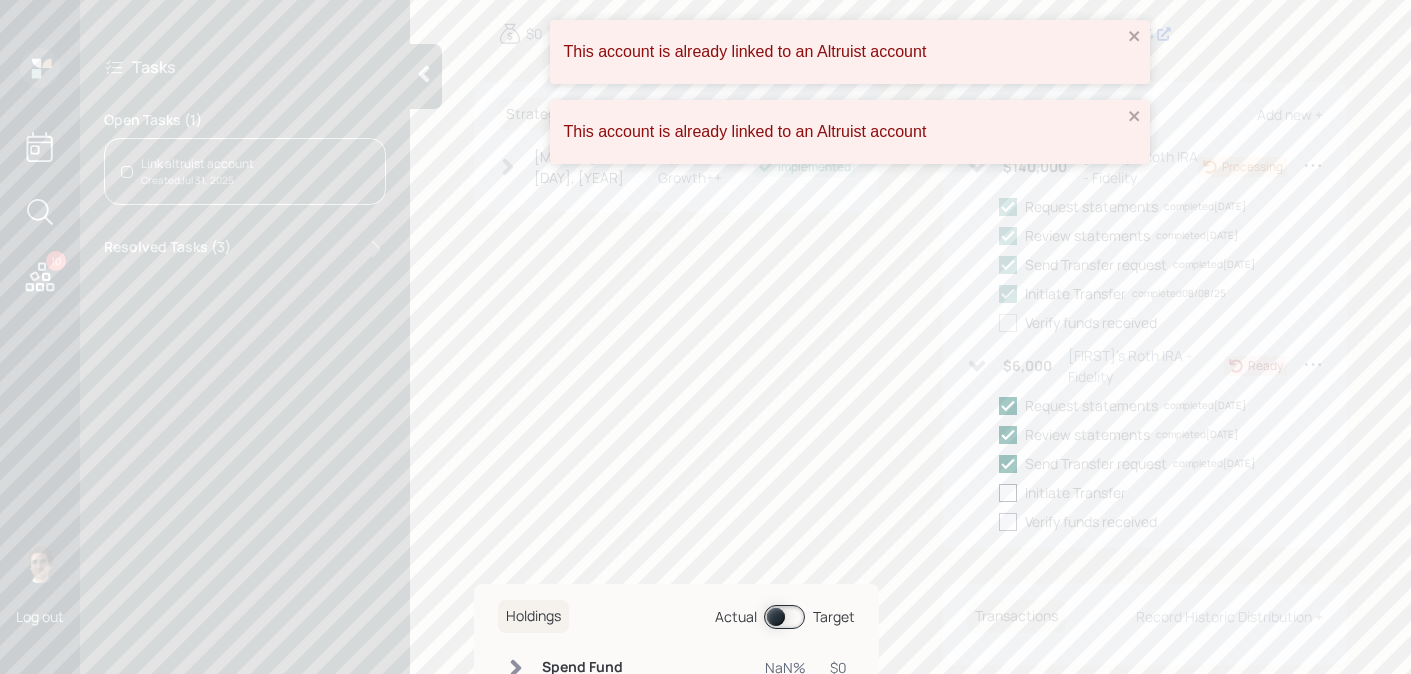 click at bounding box center [1008, 493] 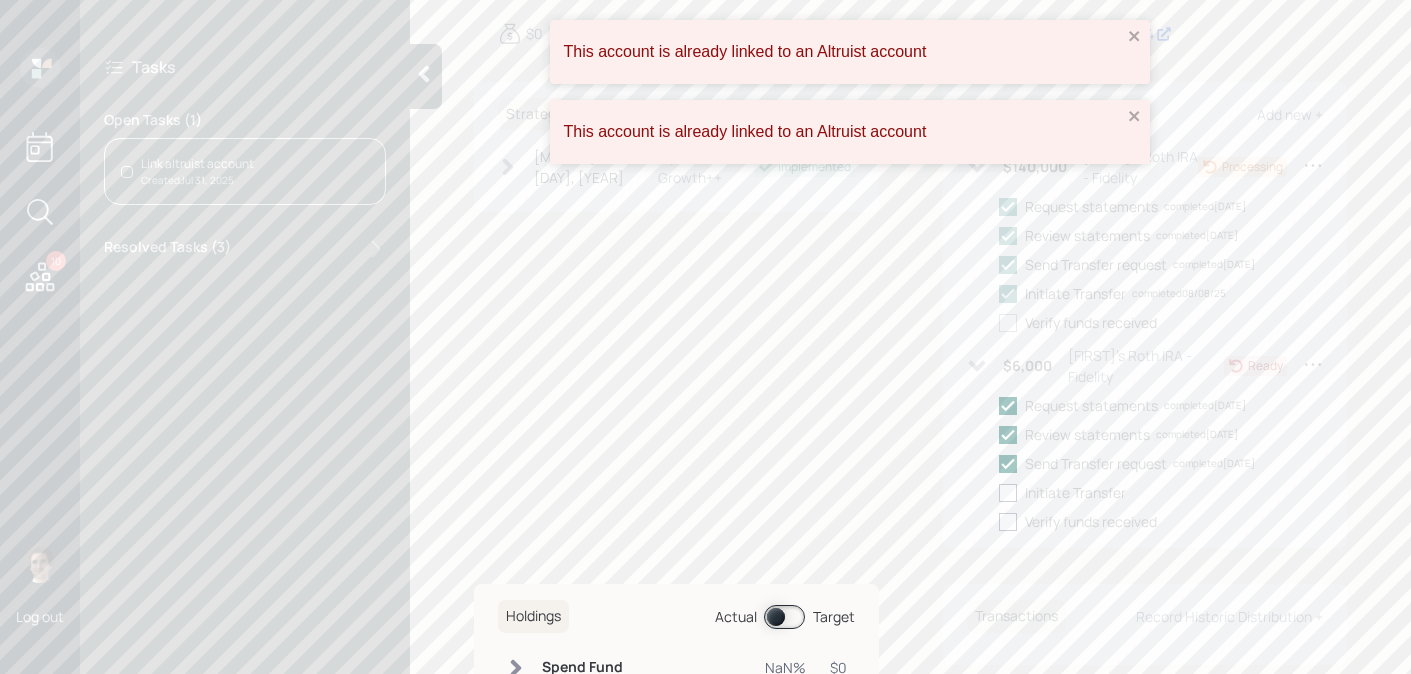 checkbox on "true" 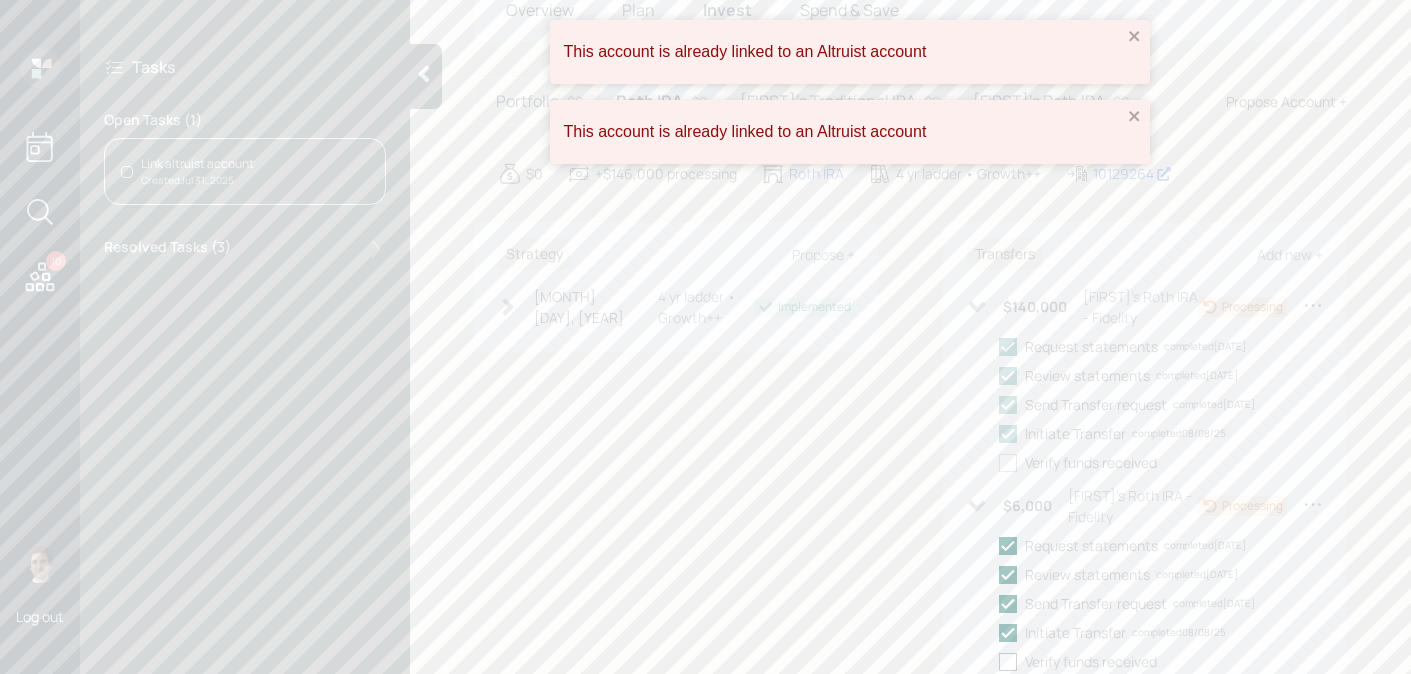 scroll, scrollTop: 0, scrollLeft: 0, axis: both 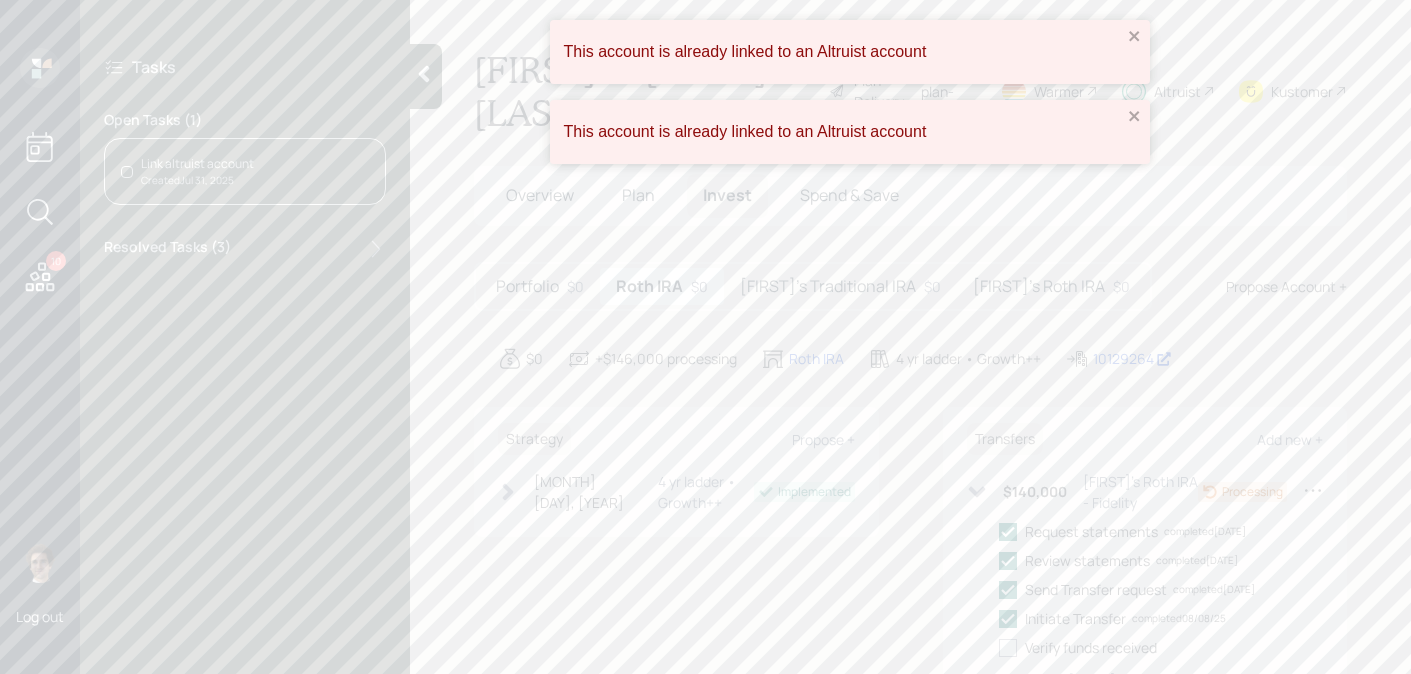 click on "[FIRST]'s Traditional IRA" at bounding box center (828, 286) 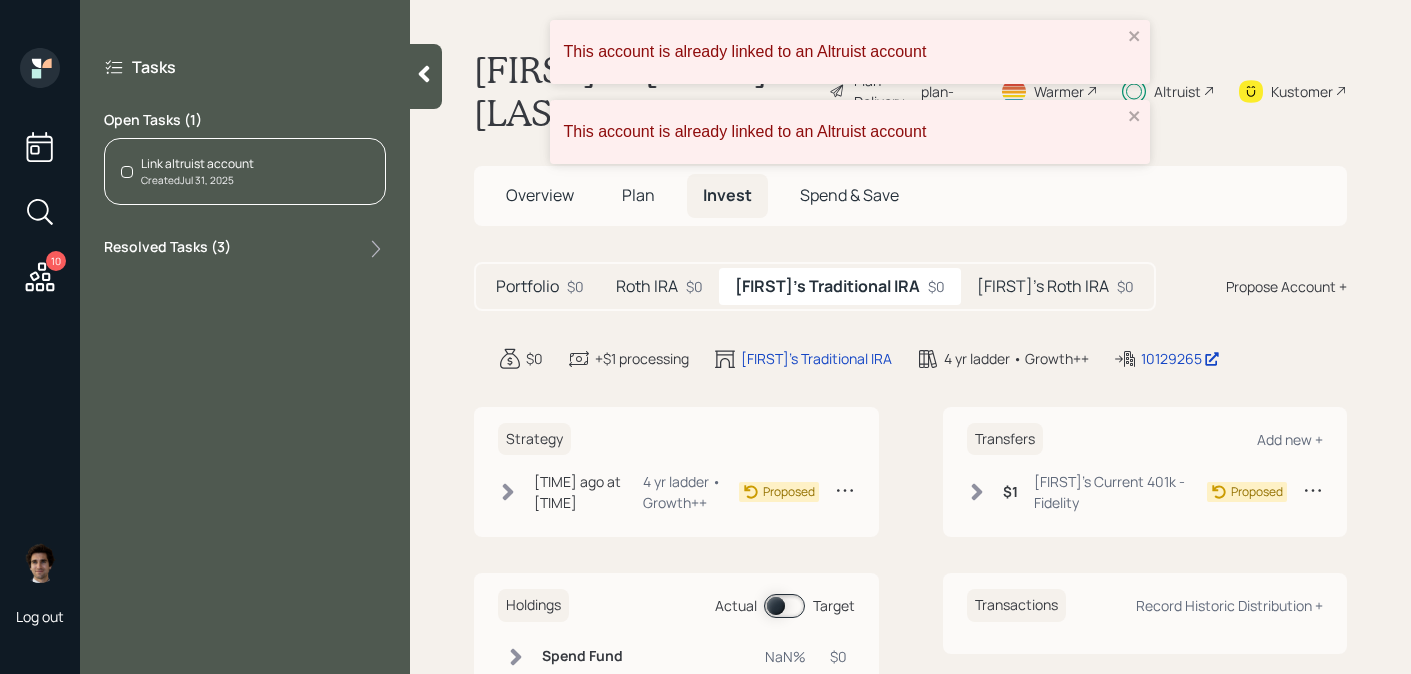 click on "[FIRST]'s Roth IRA" at bounding box center (1043, 286) 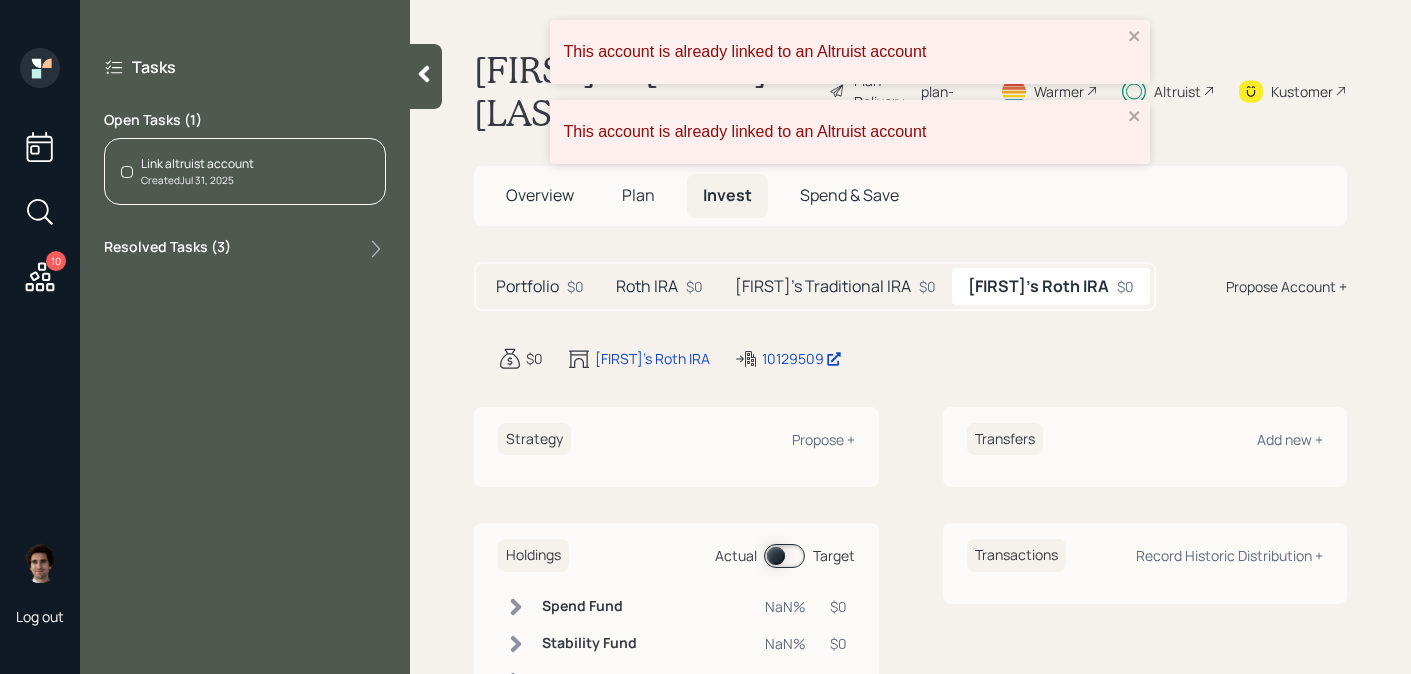 click 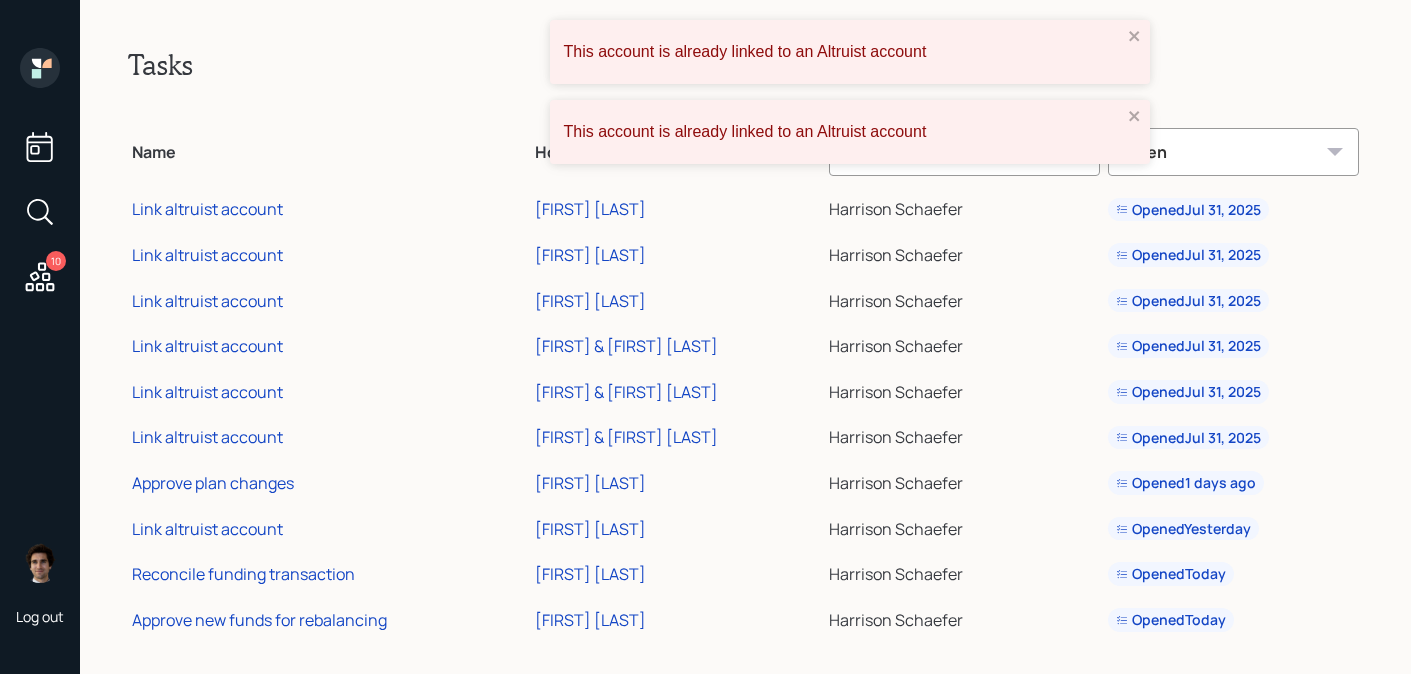 scroll, scrollTop: 13, scrollLeft: 0, axis: vertical 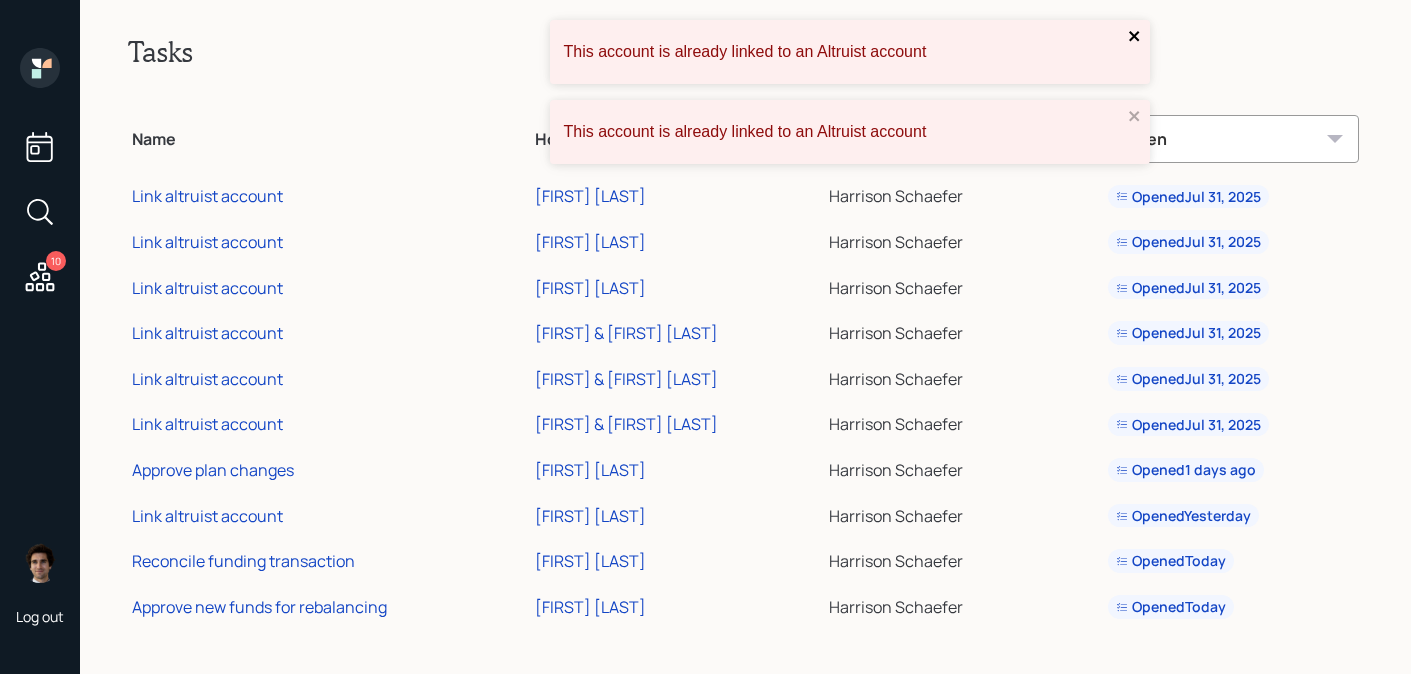 click 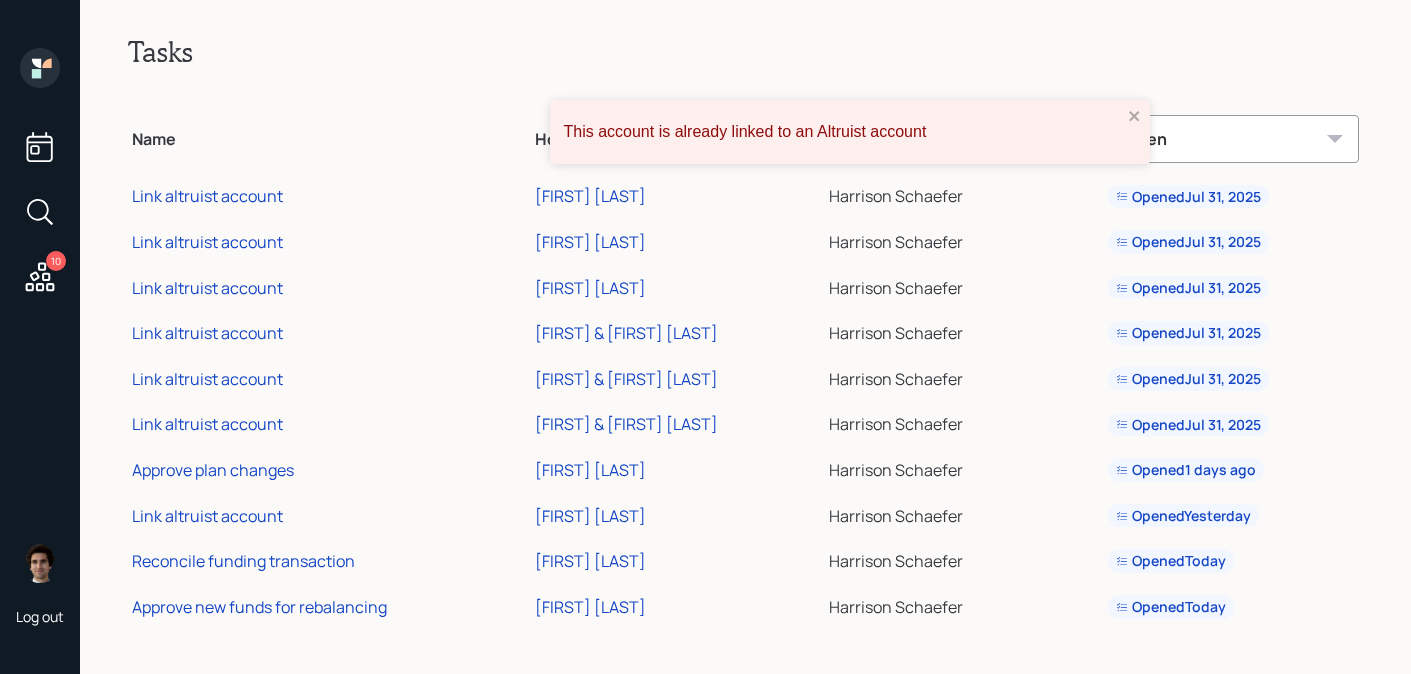 click on "This account is already linked to an Altruist account This account is already linked to an Altruist account 10 Log out Tasks Name Household [LAST] Open Link altruist account [FIRST] [LAST] Opened [MONTH] [DAY], [YEAR] Link altruist account [FIRST] [LAST] Opened [MONTH] [DAY], [YEAR] Link altruist account [FIRST] [LAST] Opened [MONTH] [DAY], [YEAR] Link altruist account [FIRST] & [FIRST] [LAST] Opened [MONTH] [DAY], [YEAR] Link altruist account [FIRST] & [FIRST] [LAST] Opened [MONTH] [DAY], [YEAR] Link altruist account [FIRST] & [FIRST] [LAST] Opened [MONTH] [DAY], [YEAR] Approve plan changes [FIRST] [LAST] Opened [TIME] ago Link altruist account [FIRST] [LAST] Opened [TIME] Reconcile funding transaction [FIRST] [LAST] Opened [TIME] Approve new funds for rebalancing [FIRST] [LAST] Opened [TIME]" at bounding box center [705, 337] 